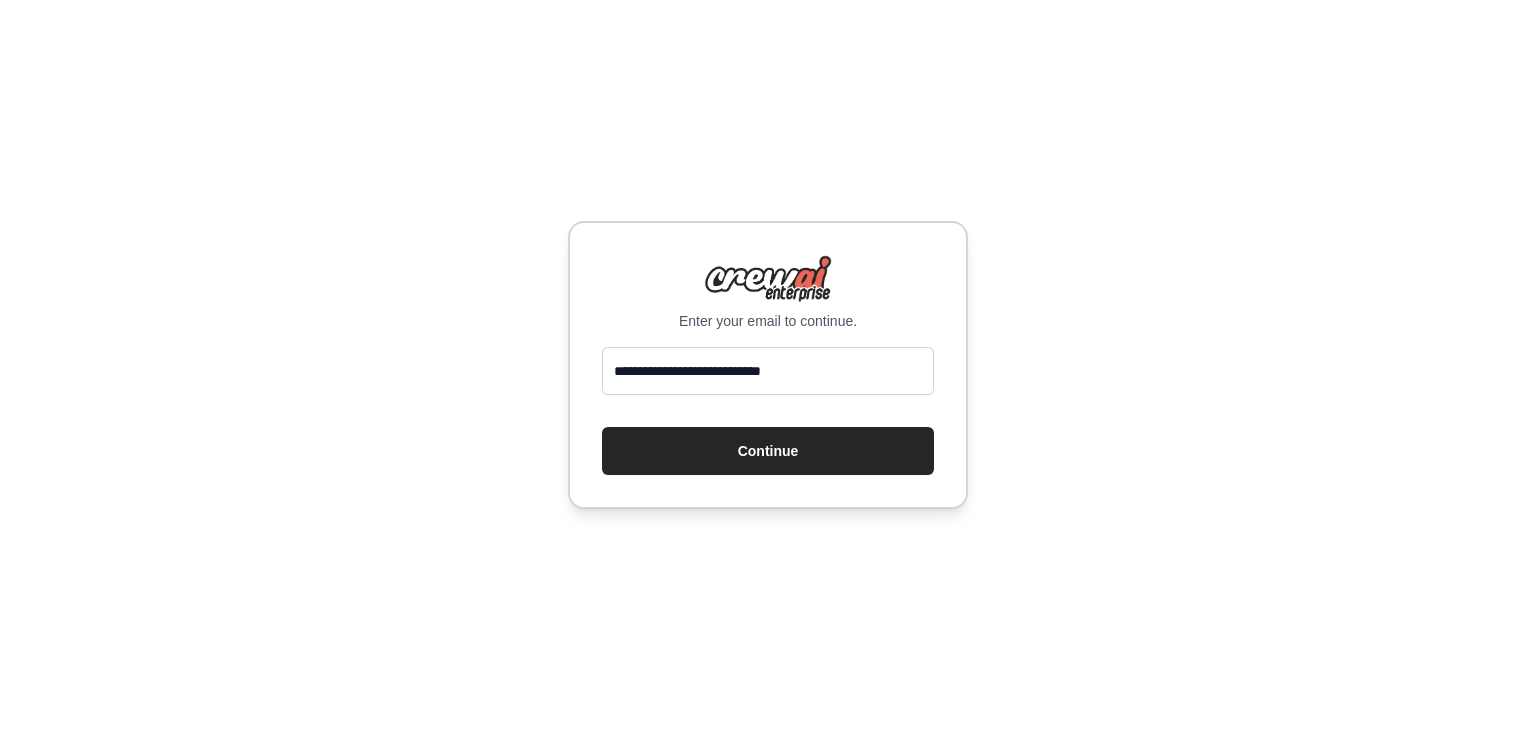 scroll, scrollTop: 0, scrollLeft: 0, axis: both 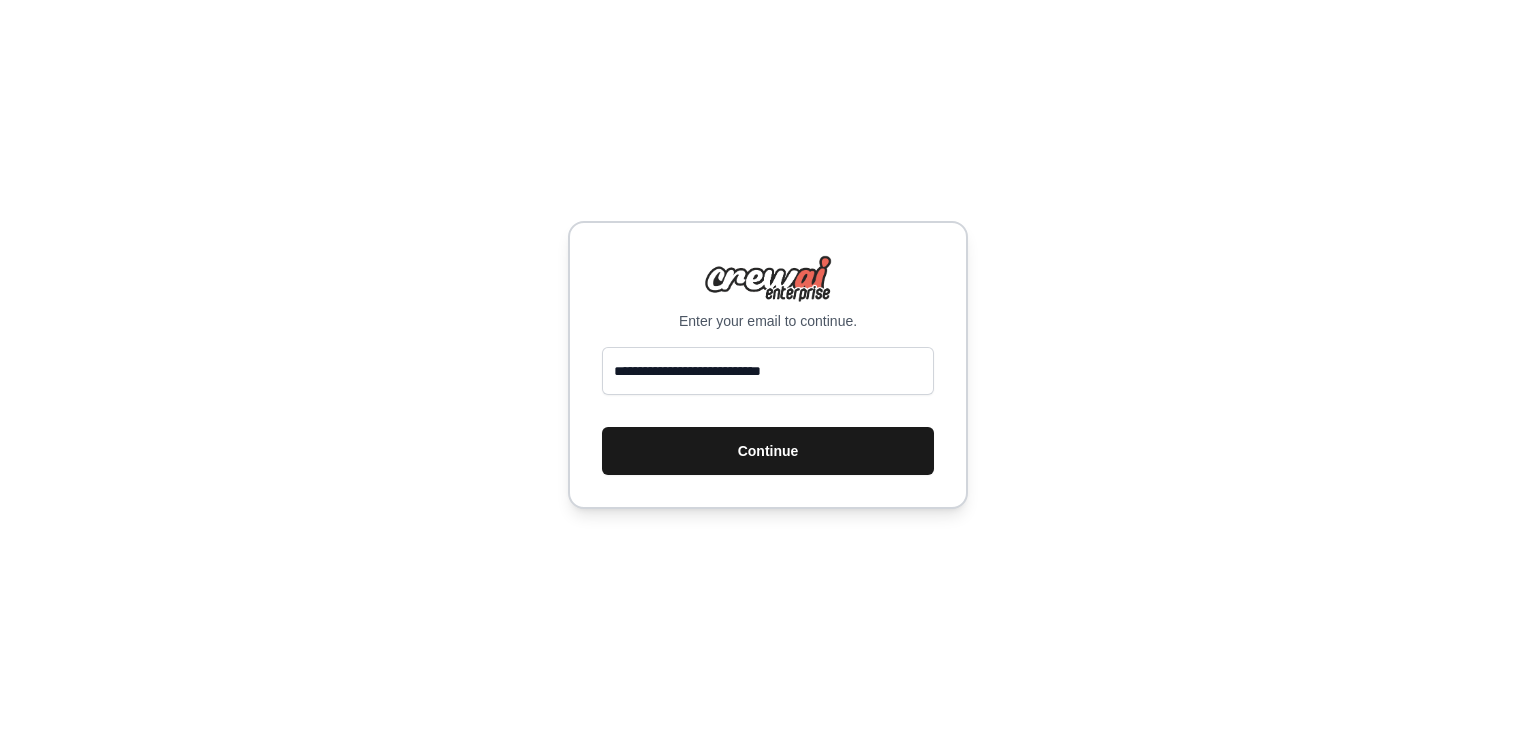 click on "Continue" at bounding box center (768, 451) 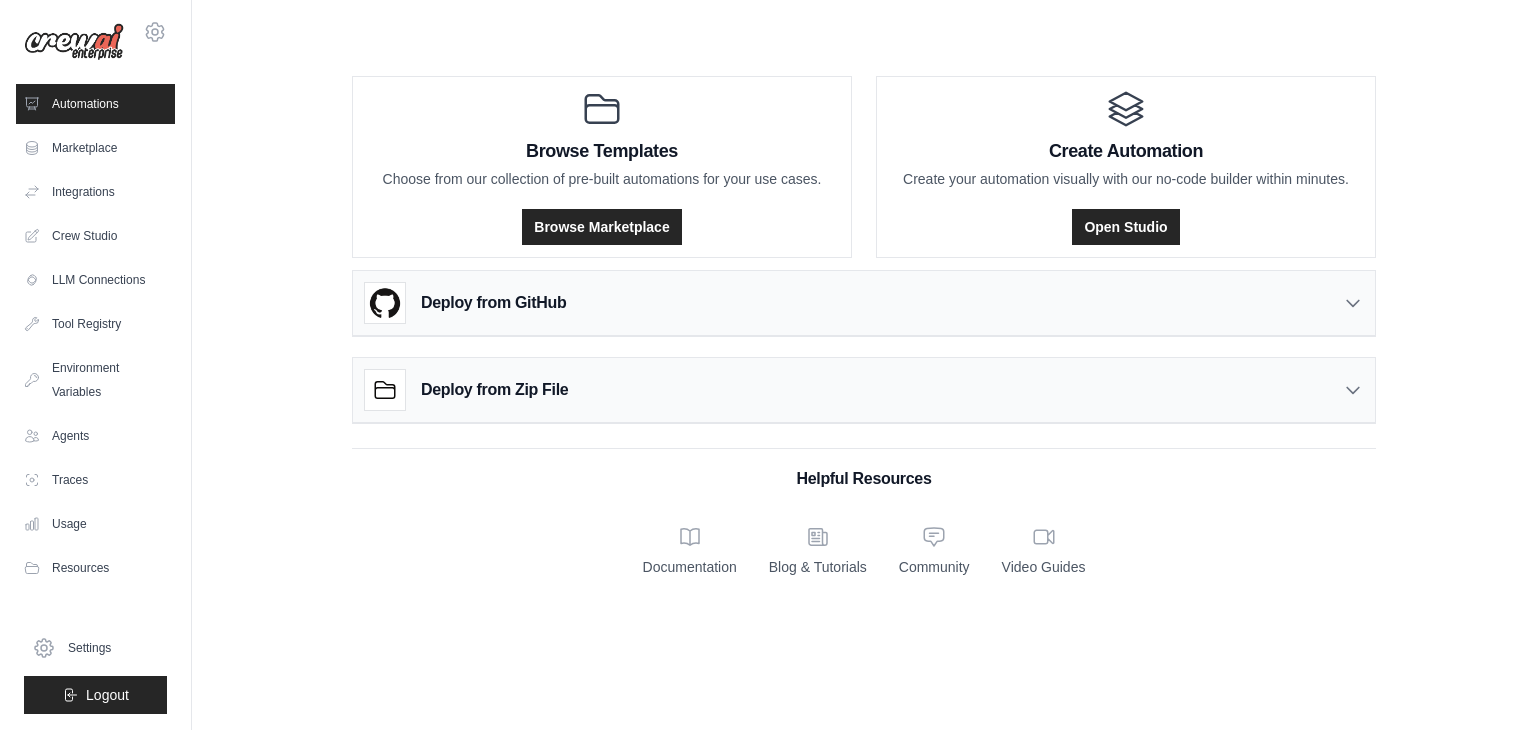 scroll, scrollTop: 0, scrollLeft: 0, axis: both 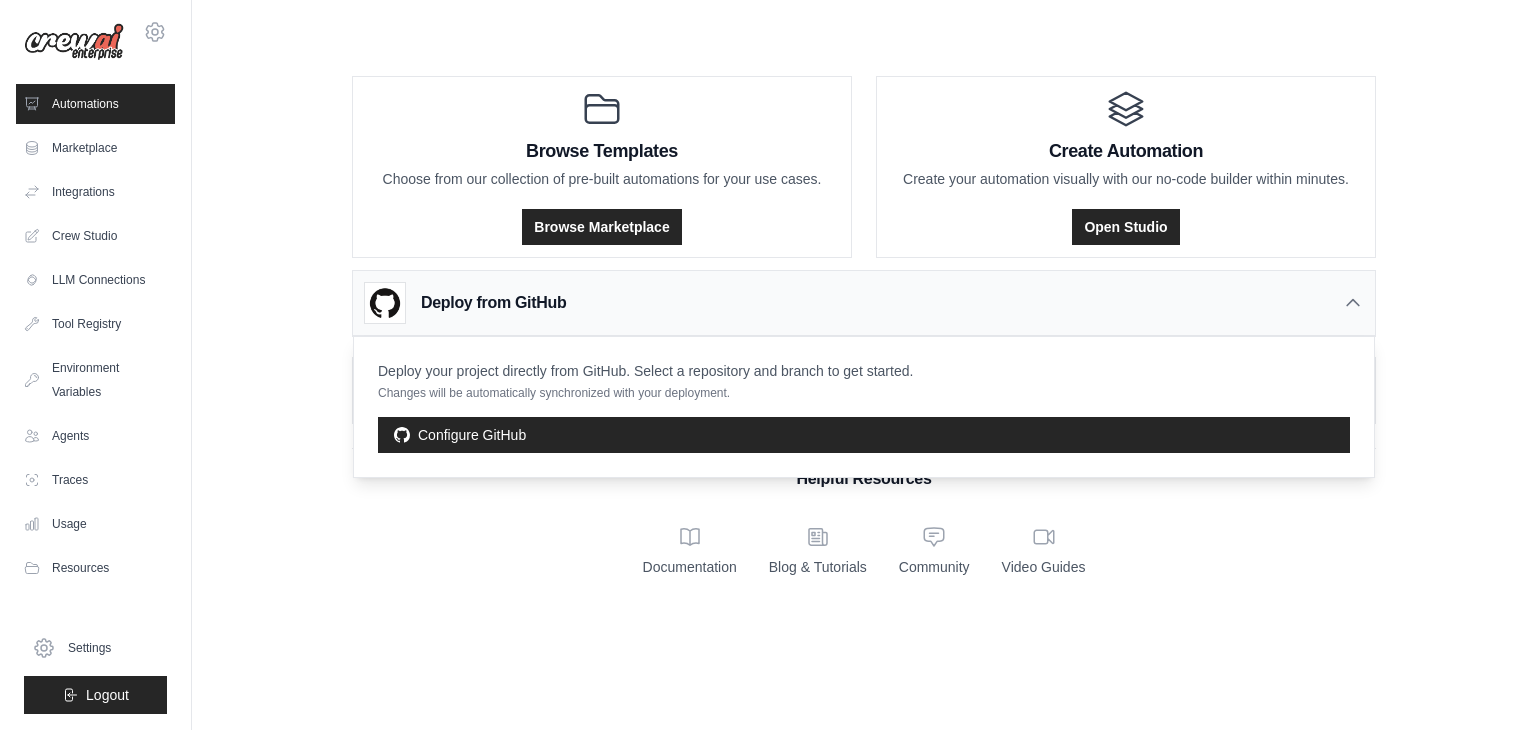 click on "Documentation
Blog & Tutorials
Community
Video Guides" at bounding box center (864, 551) 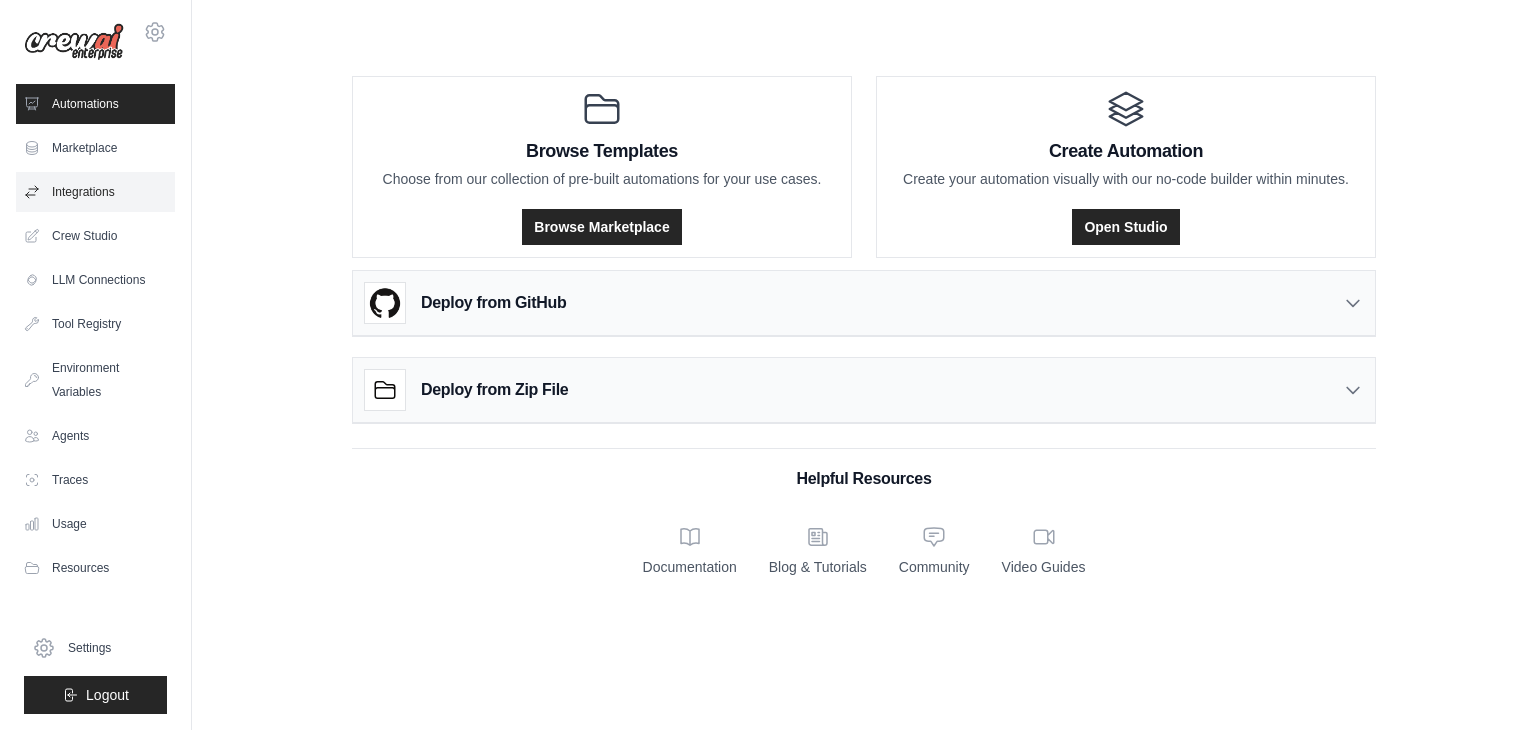 click on "Integrations" at bounding box center [95, 192] 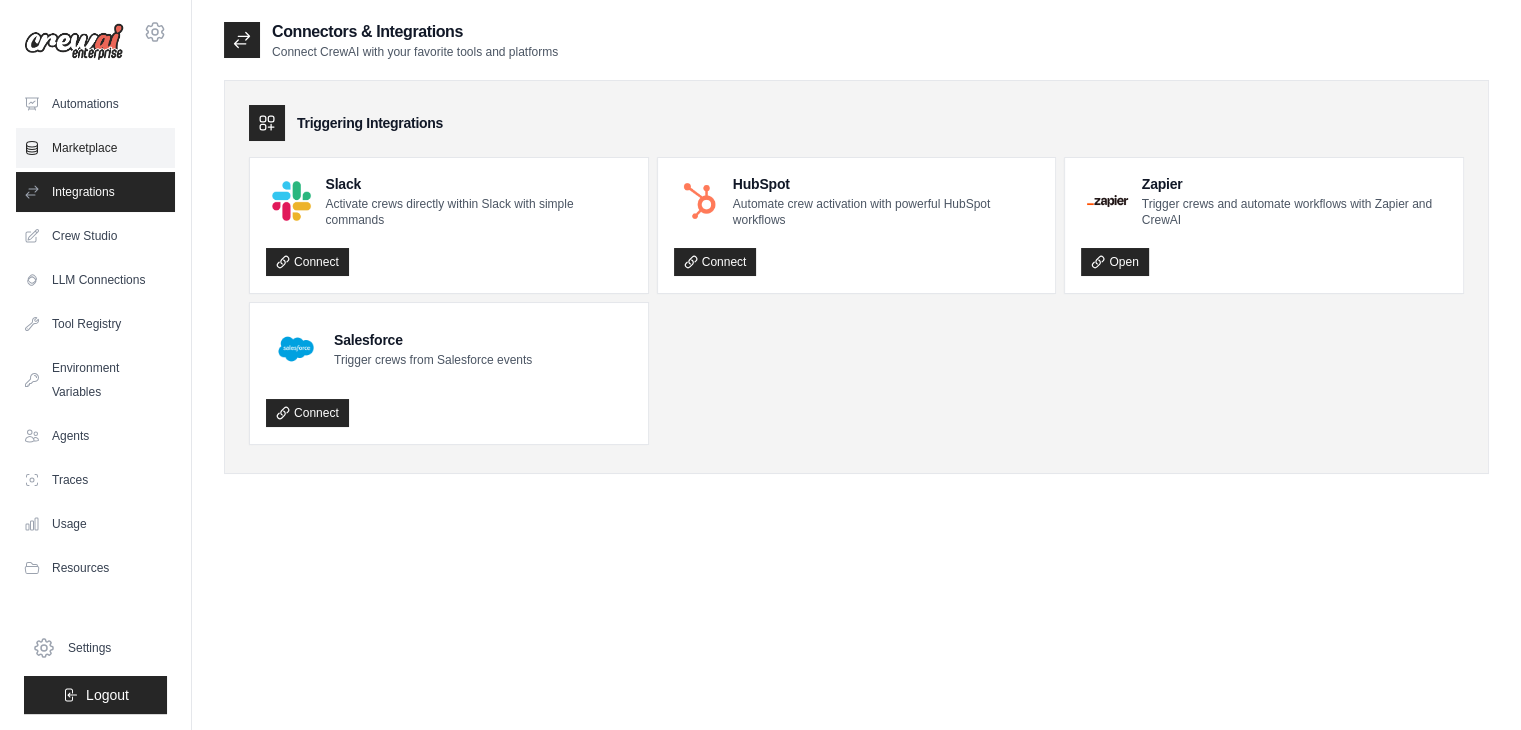 click on "Marketplace" at bounding box center (95, 148) 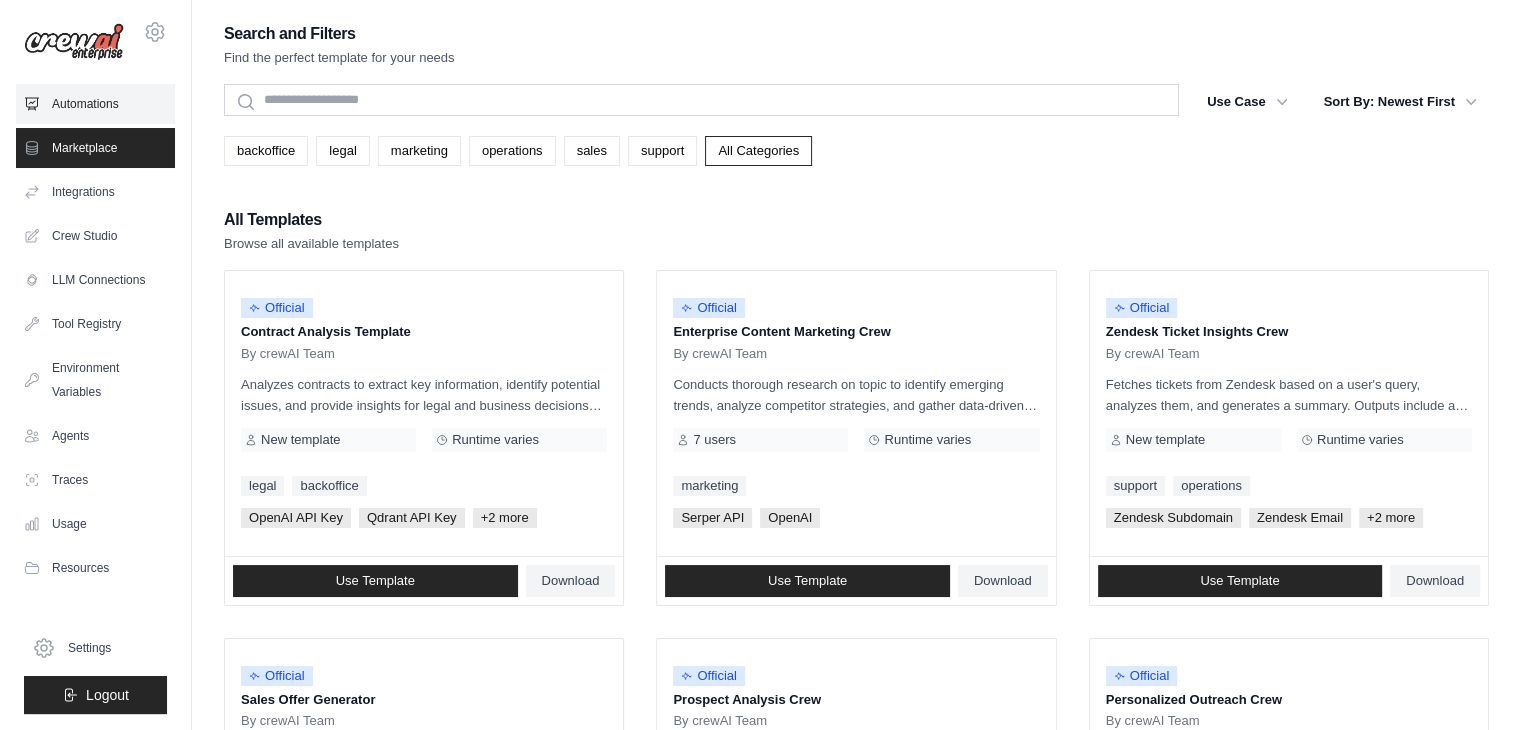 click on "Automations" at bounding box center [95, 104] 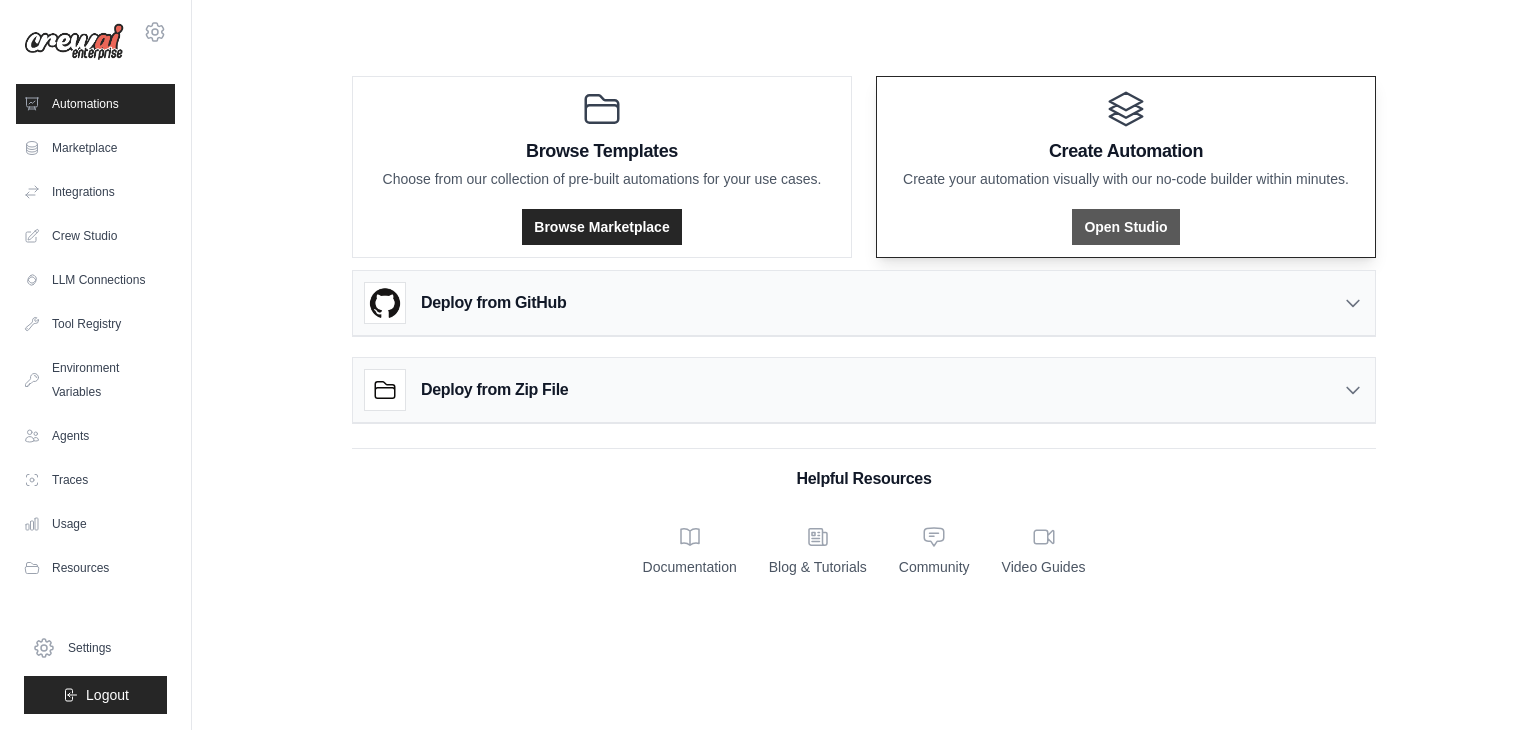 click on "Open Studio" at bounding box center (1125, 227) 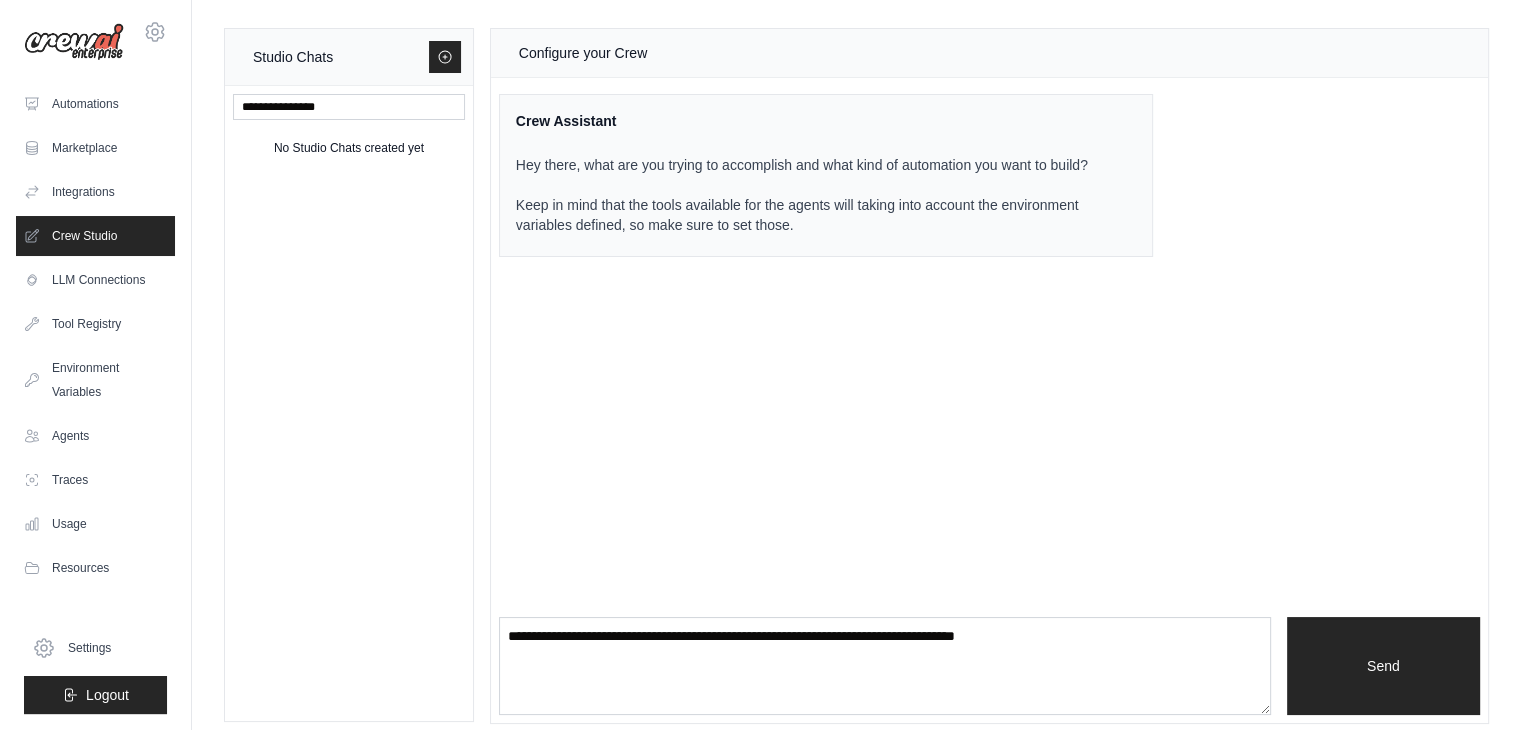 scroll, scrollTop: 12, scrollLeft: 0, axis: vertical 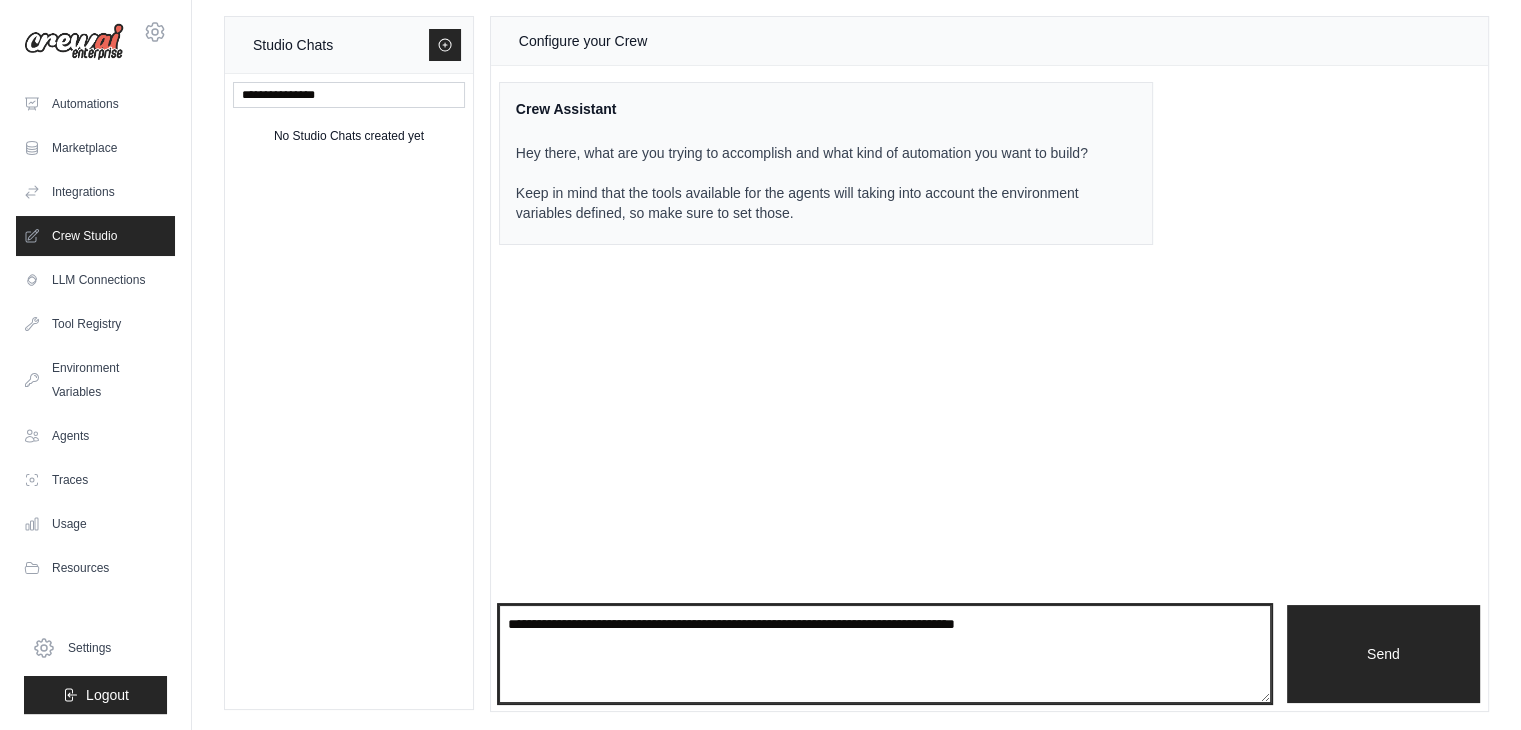 click at bounding box center (885, 654) 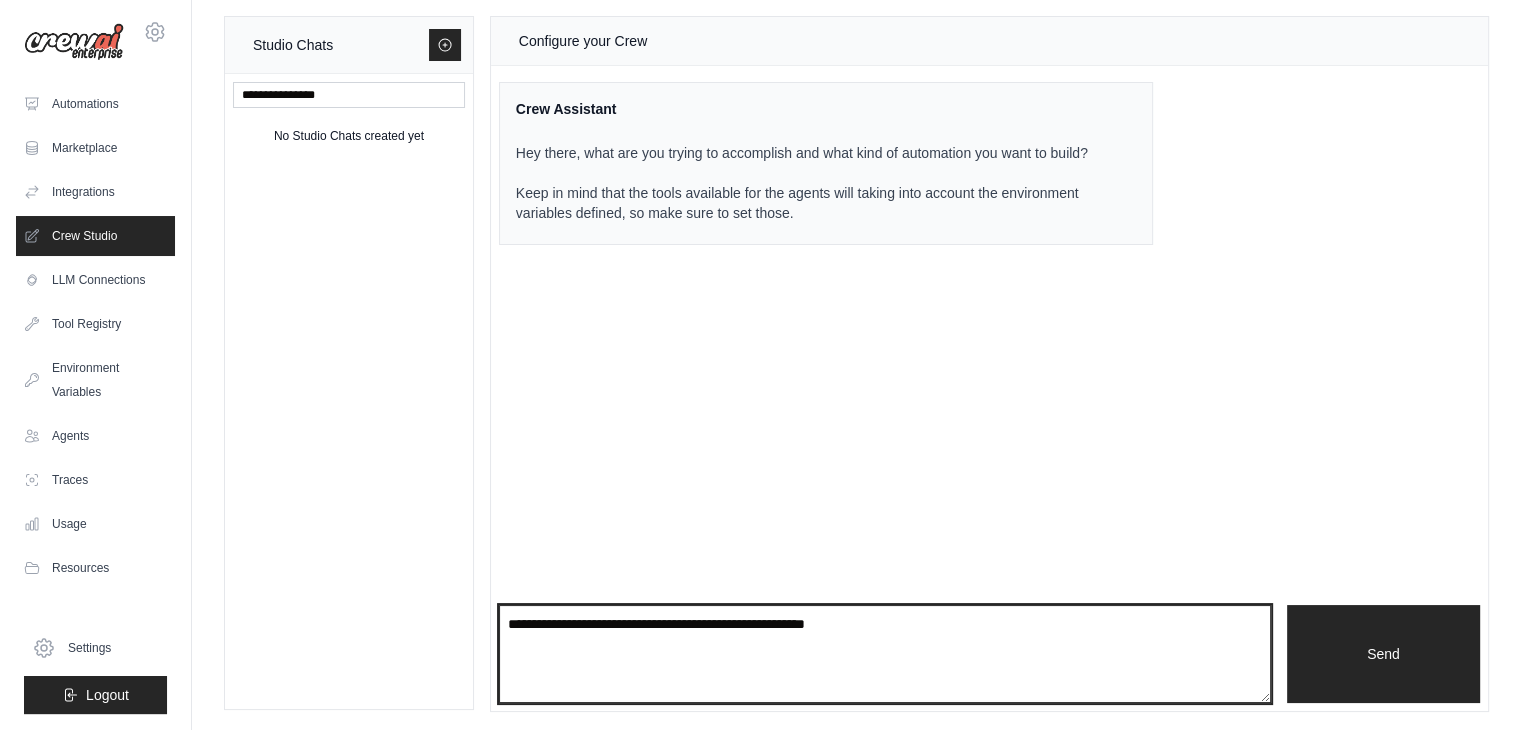 type on "**********" 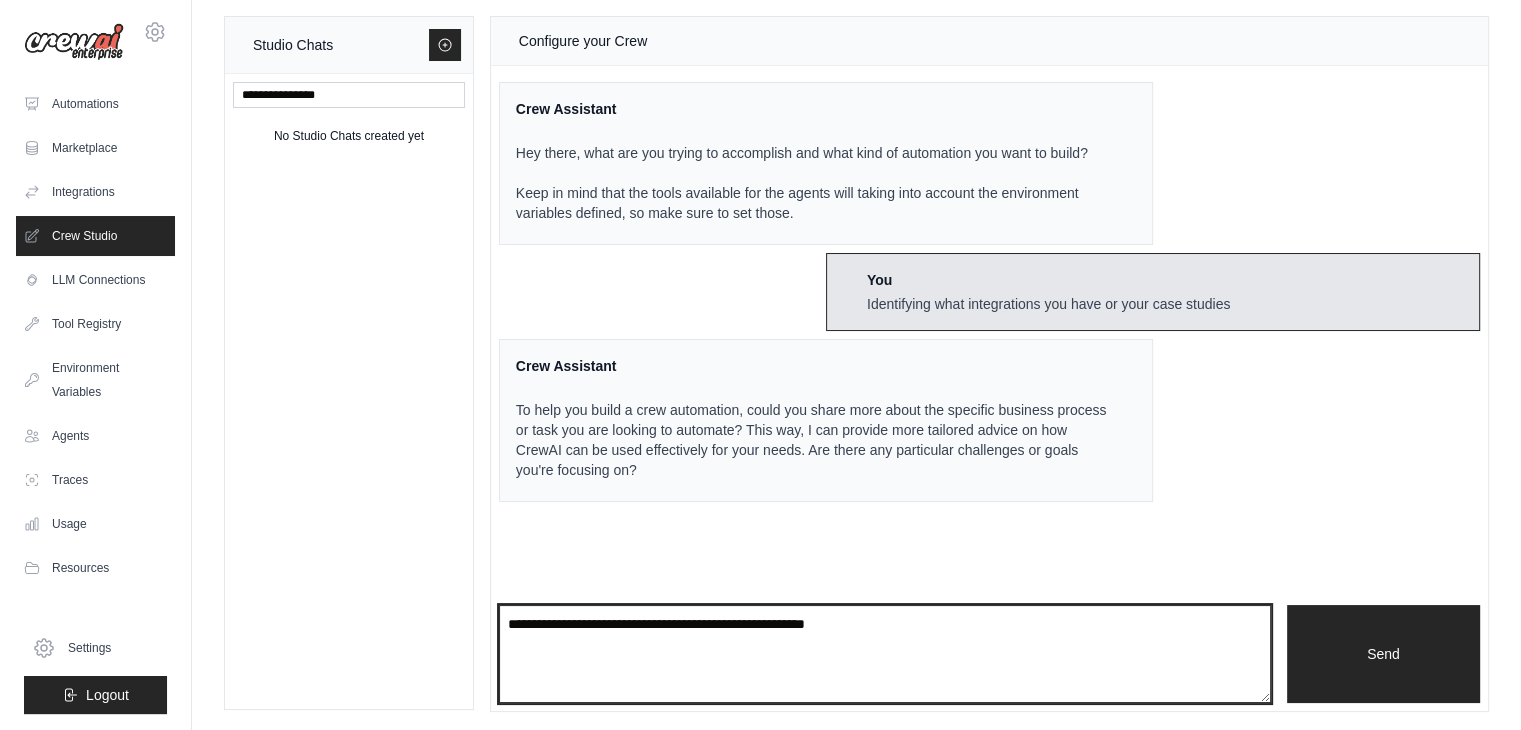 click on "**********" at bounding box center [885, 654] 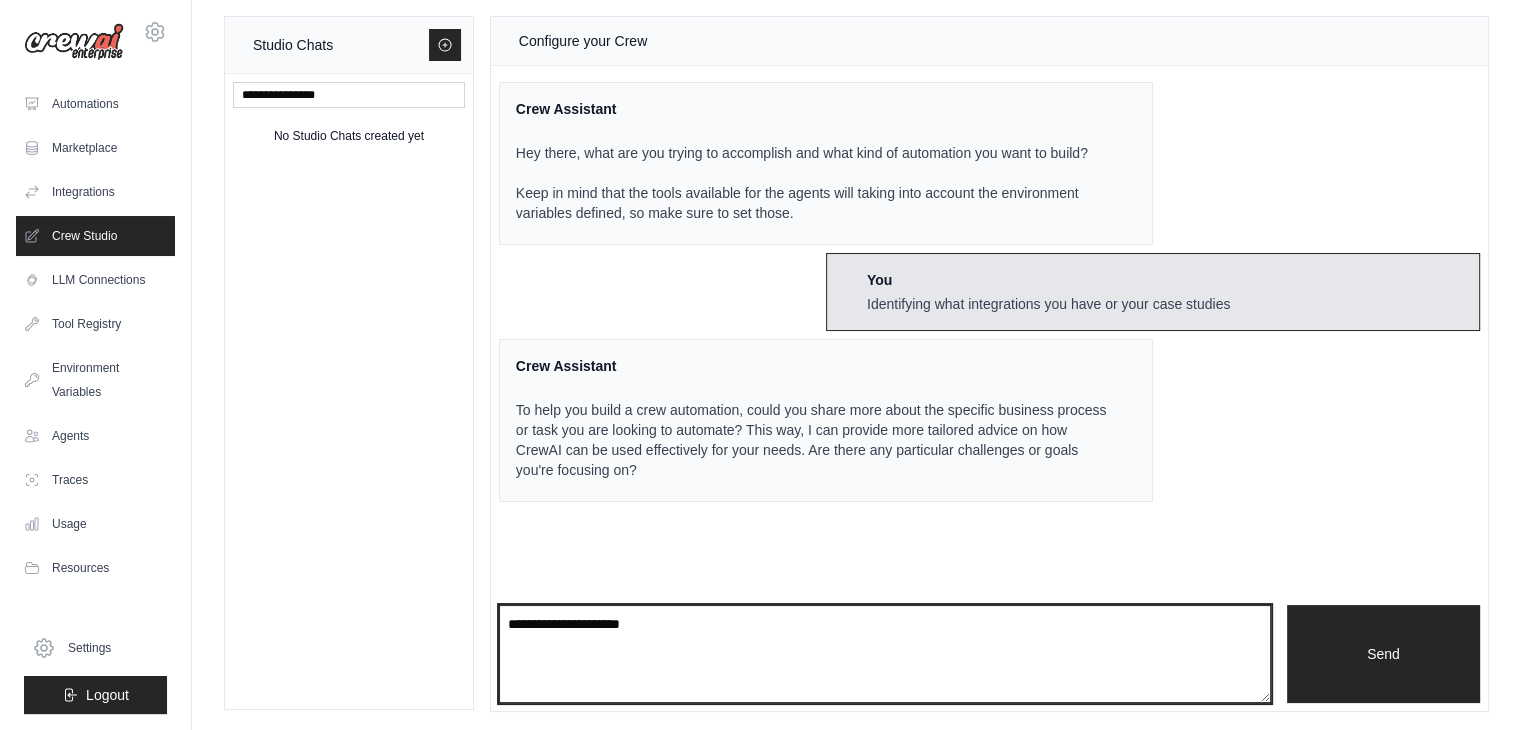 type on "**********" 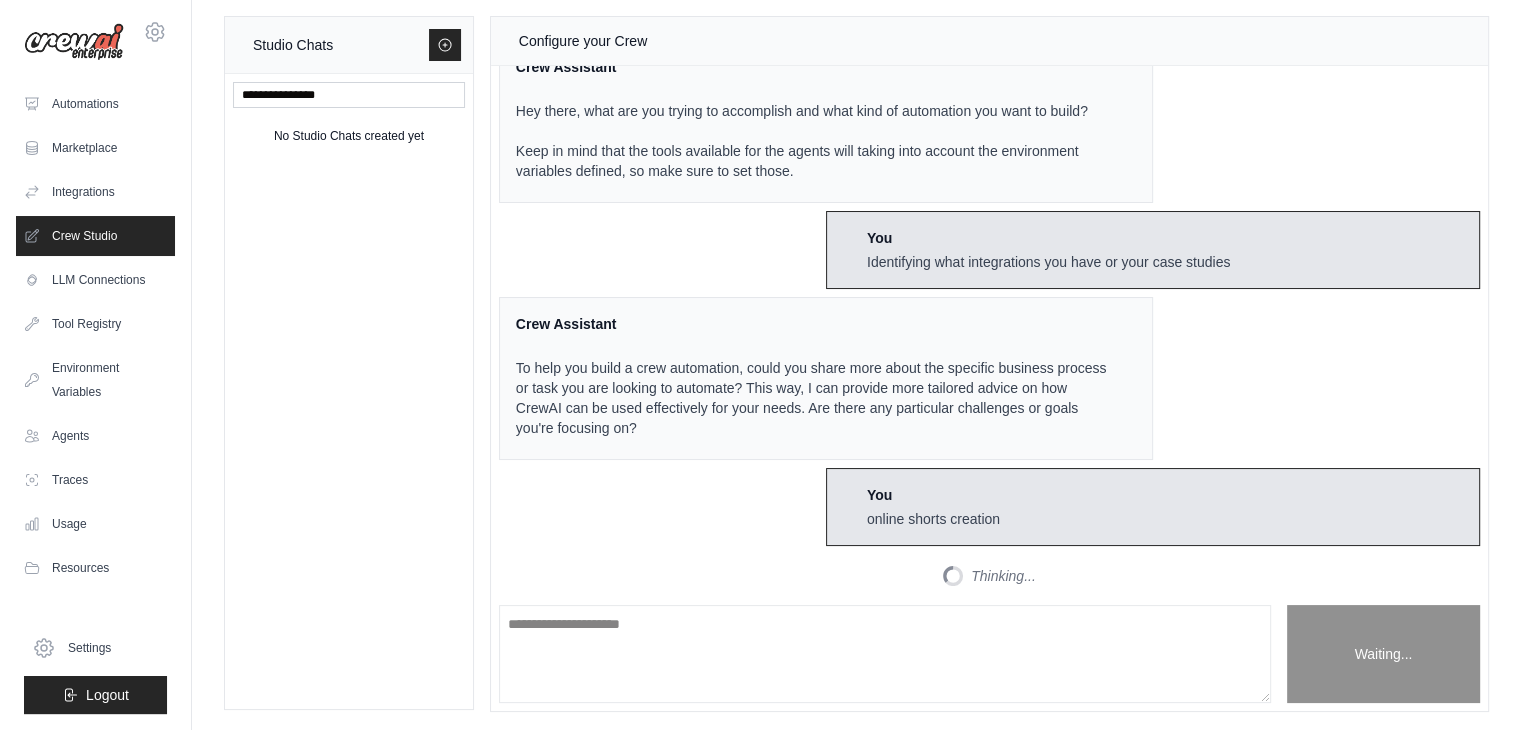 scroll, scrollTop: 212, scrollLeft: 0, axis: vertical 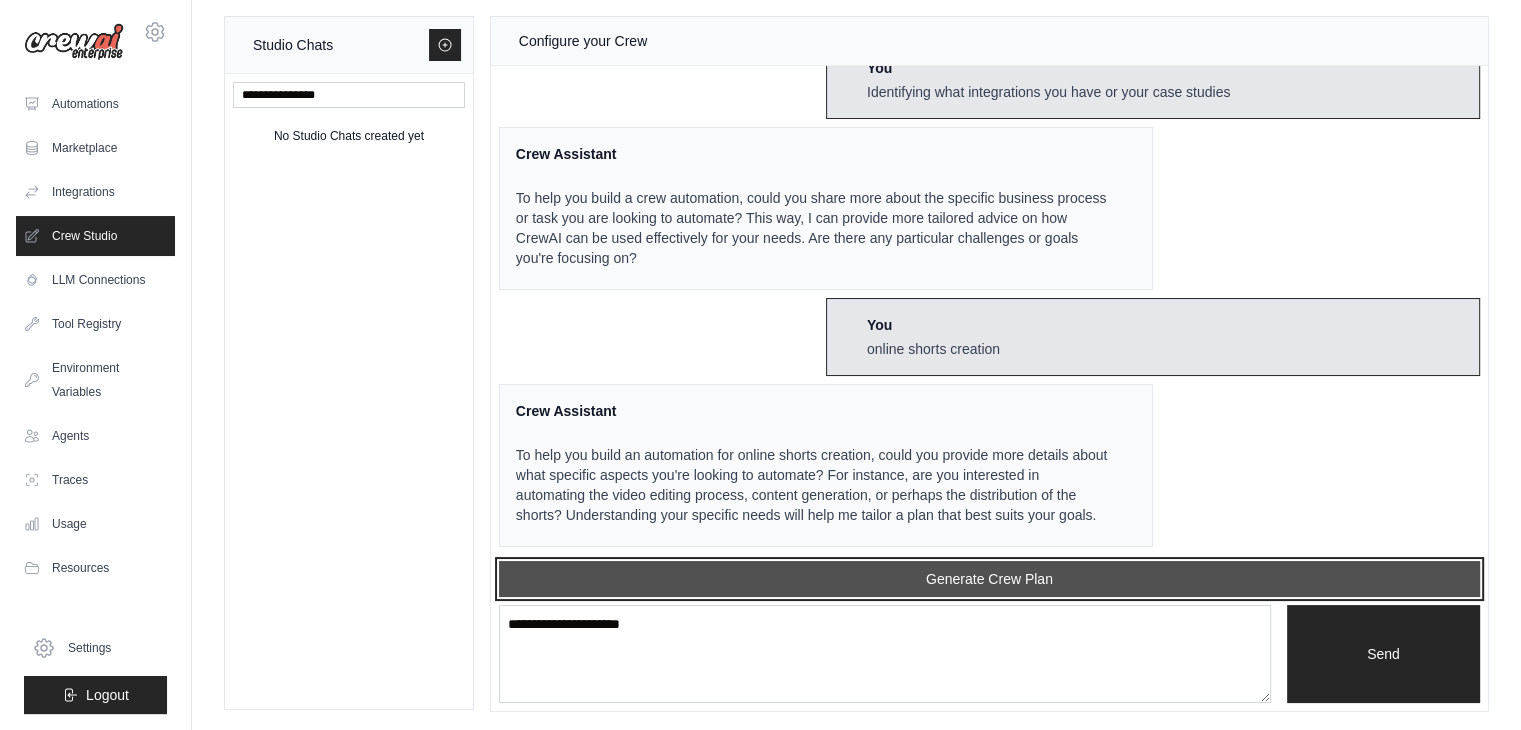click on "Generate Crew Plan" at bounding box center (989, 579) 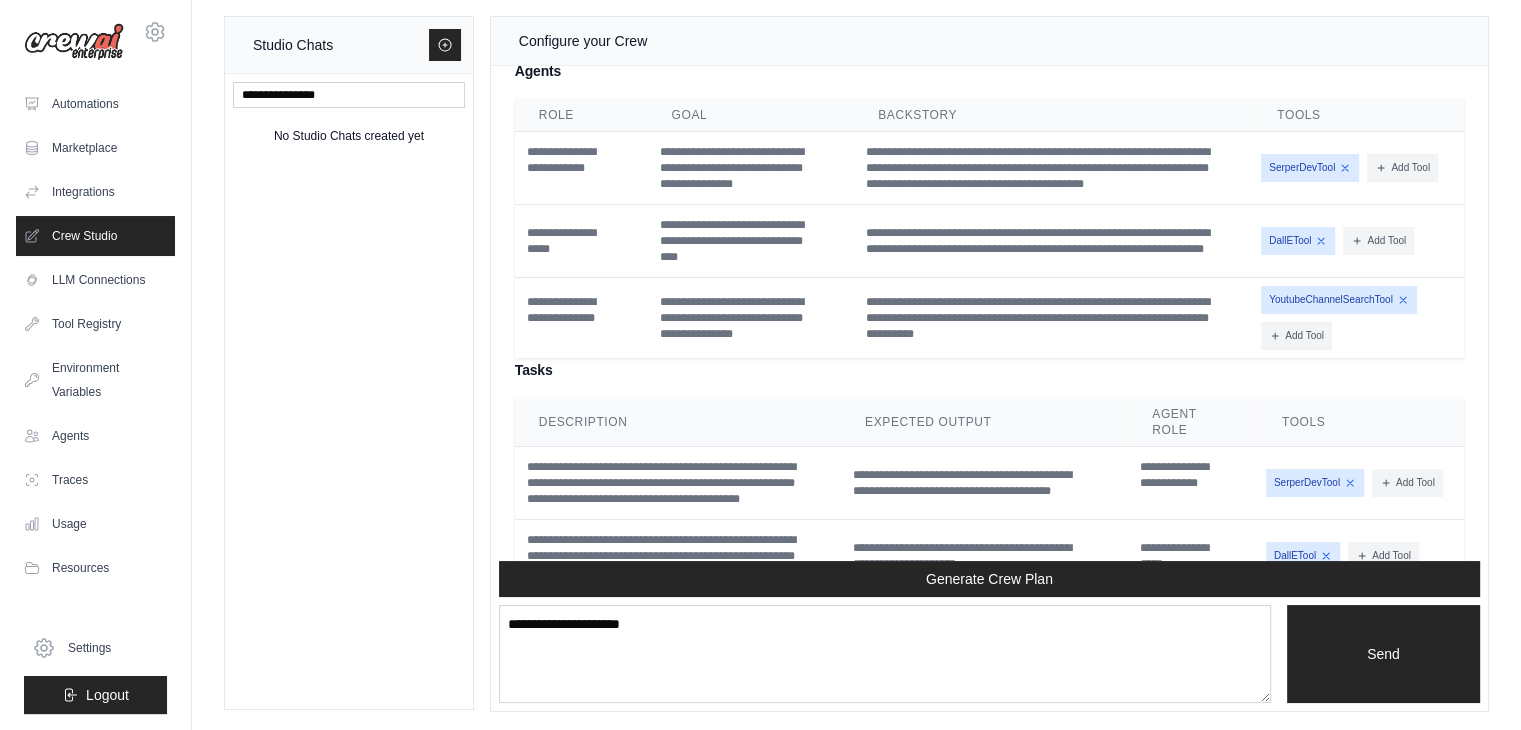 scroll, scrollTop: 1072, scrollLeft: 0, axis: vertical 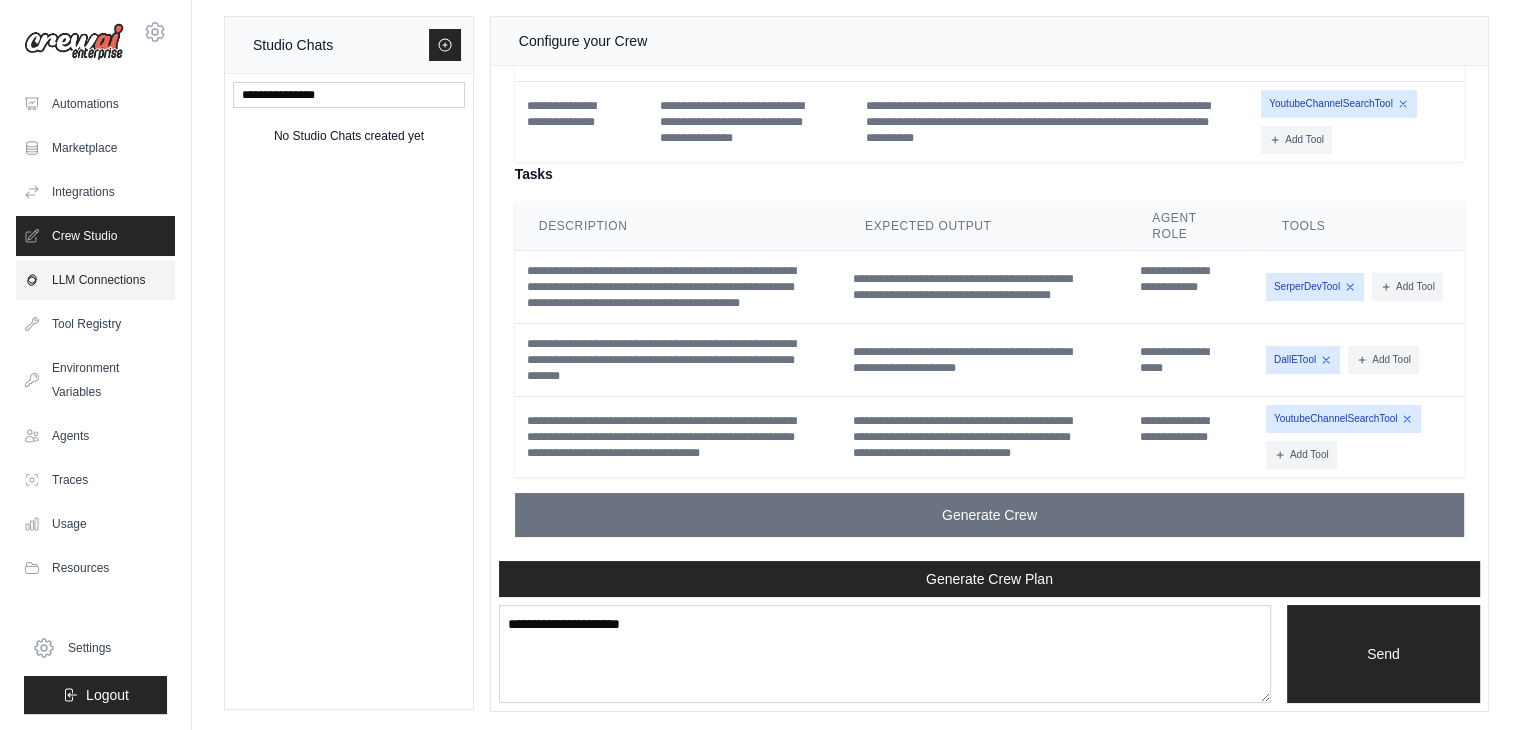 click on "LLM Connections" at bounding box center [95, 280] 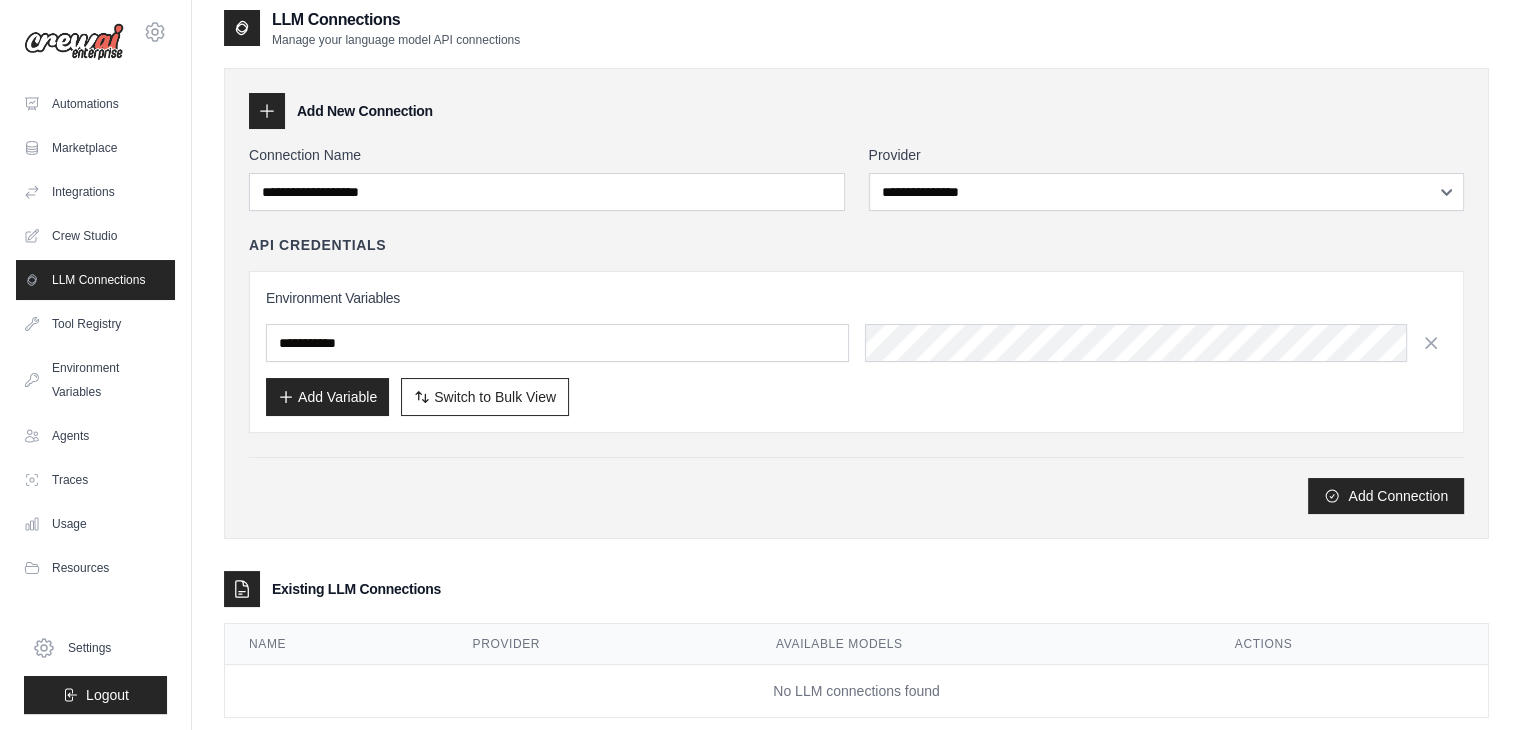 scroll, scrollTop: 0, scrollLeft: 0, axis: both 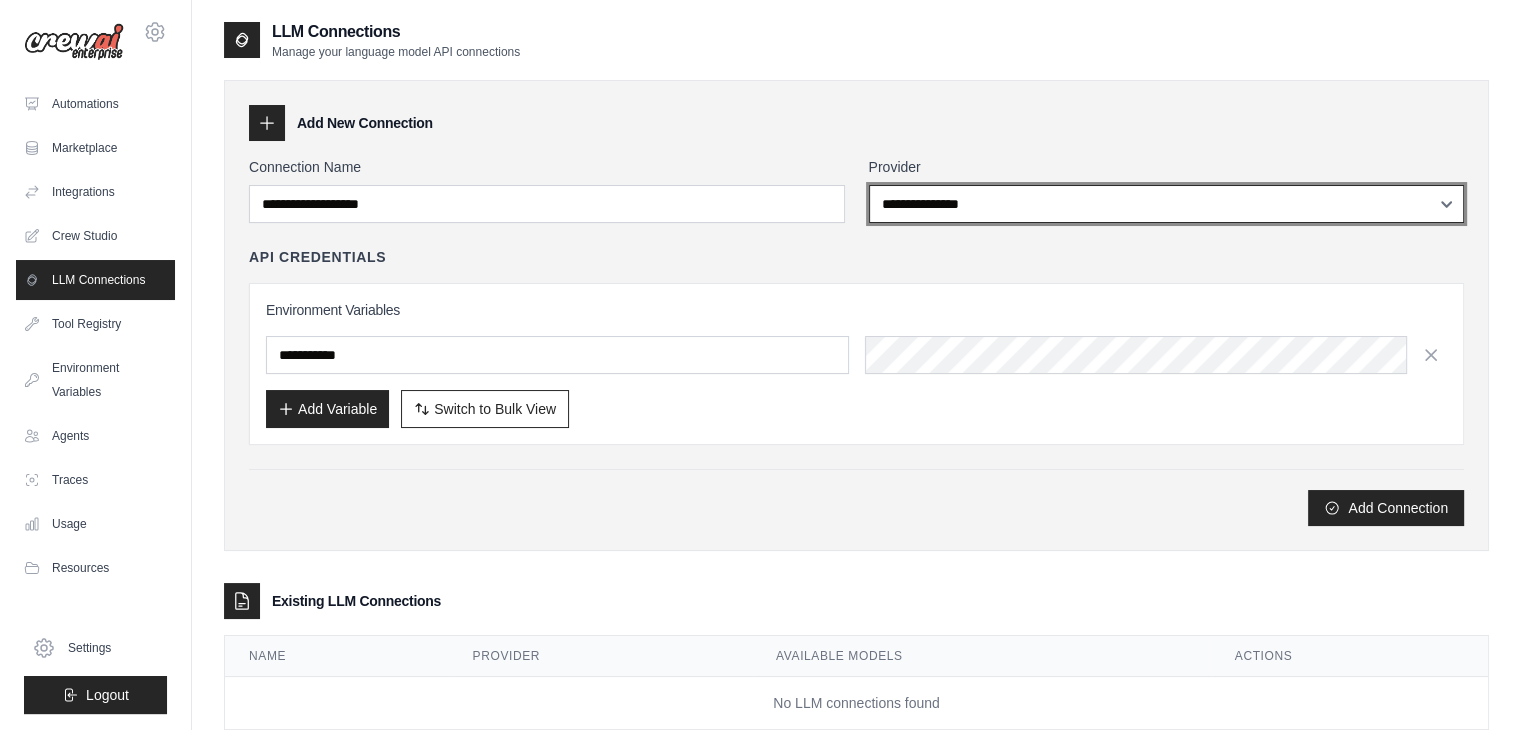 click on "**********" at bounding box center (1167, 204) 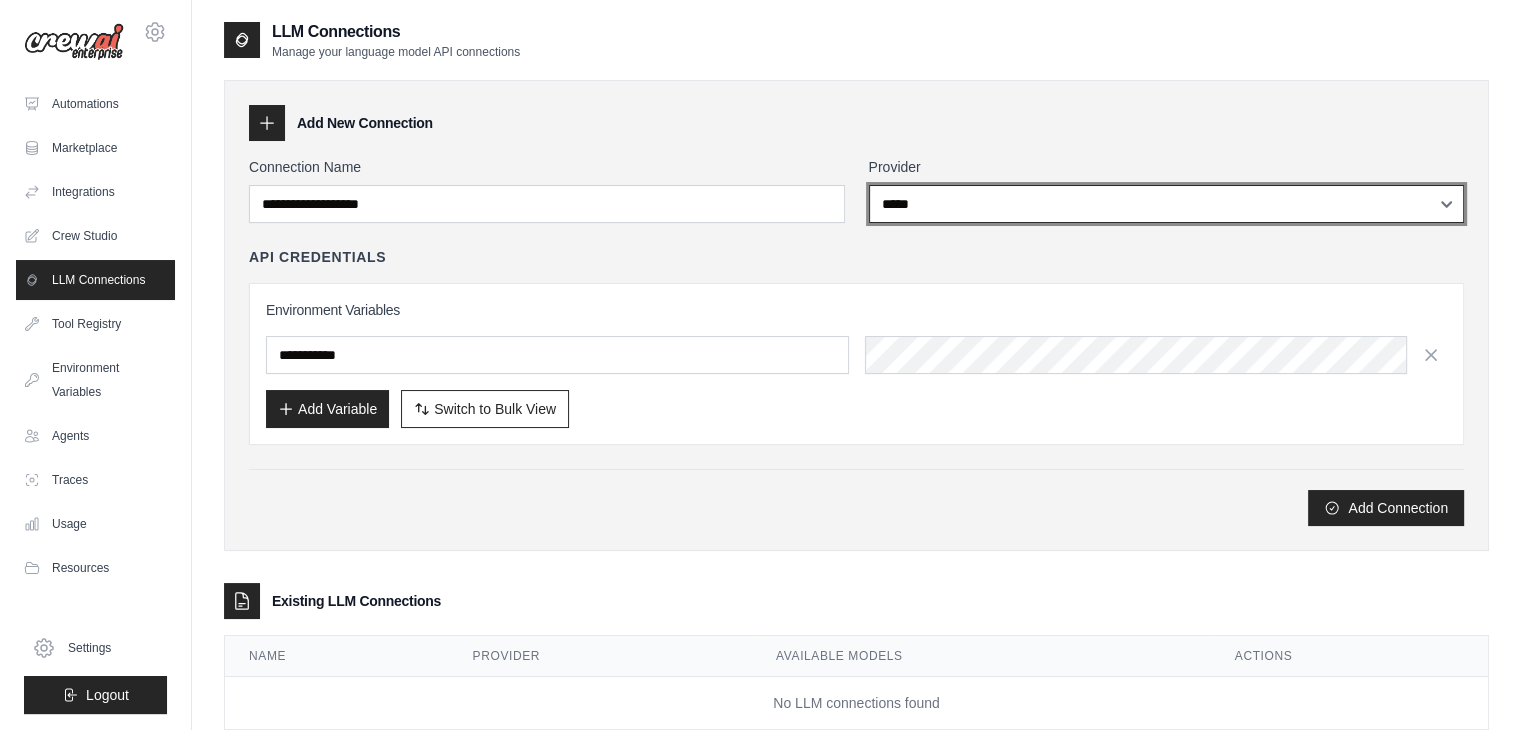 click on "**********" at bounding box center [1167, 204] 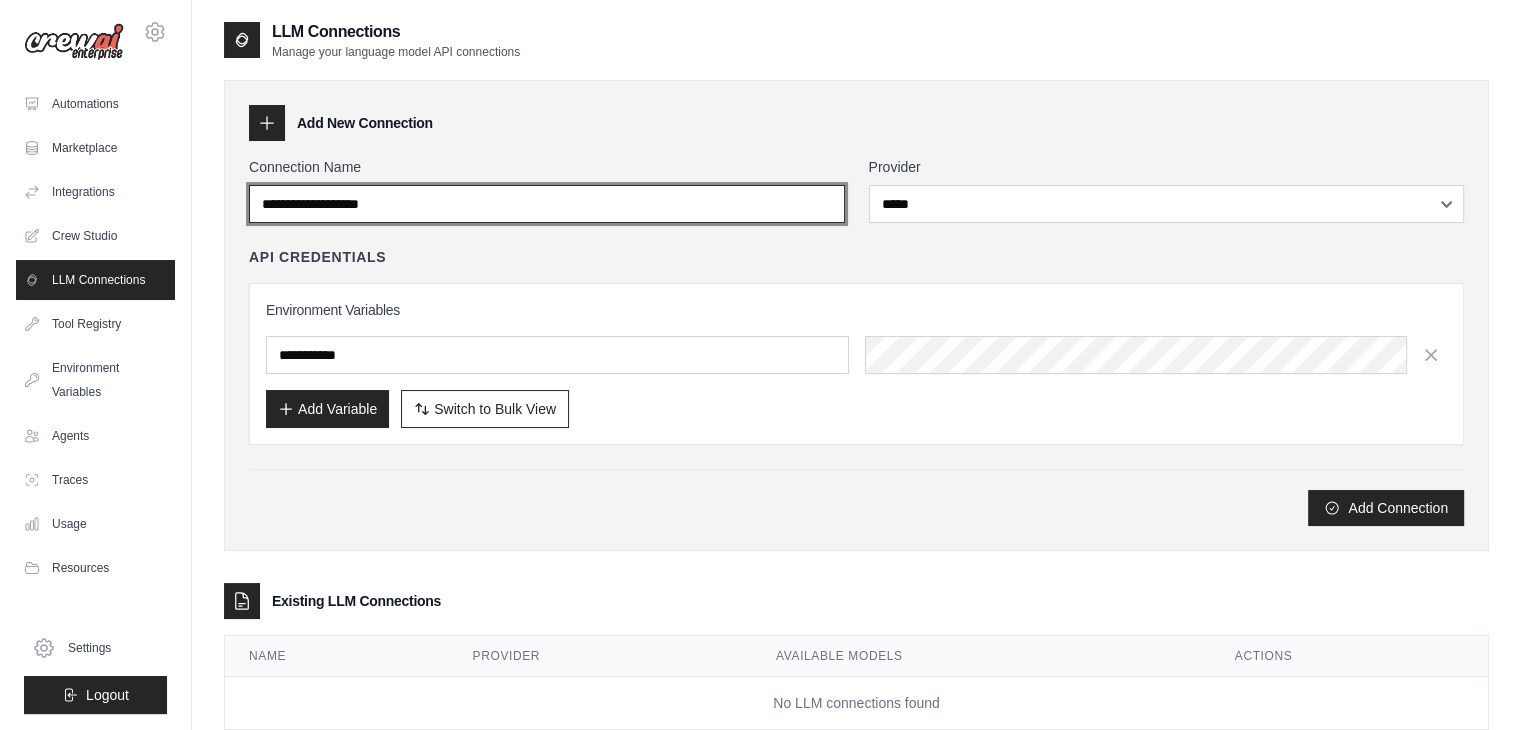 click on "Connection Name" at bounding box center (547, 204) 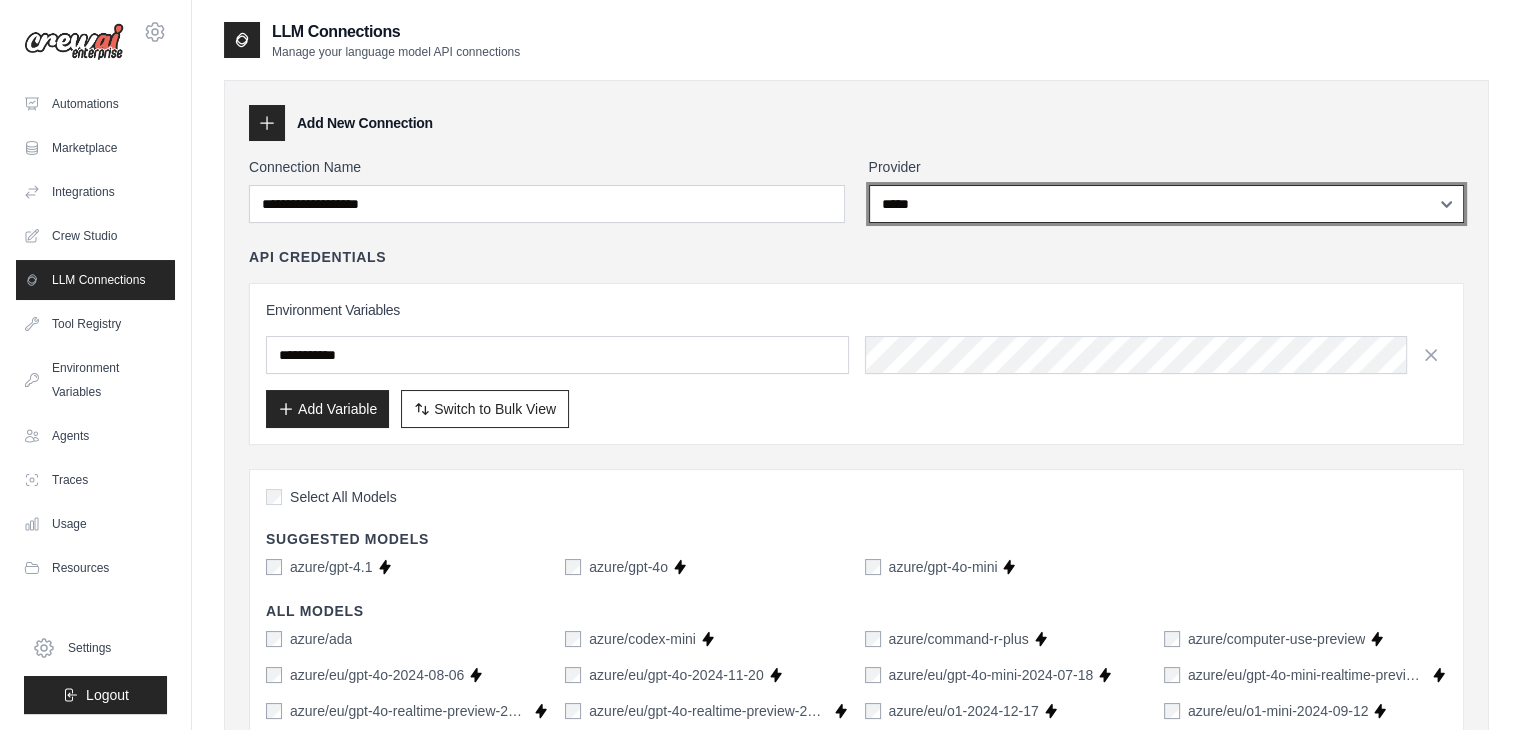 click on "**********" at bounding box center (1167, 204) 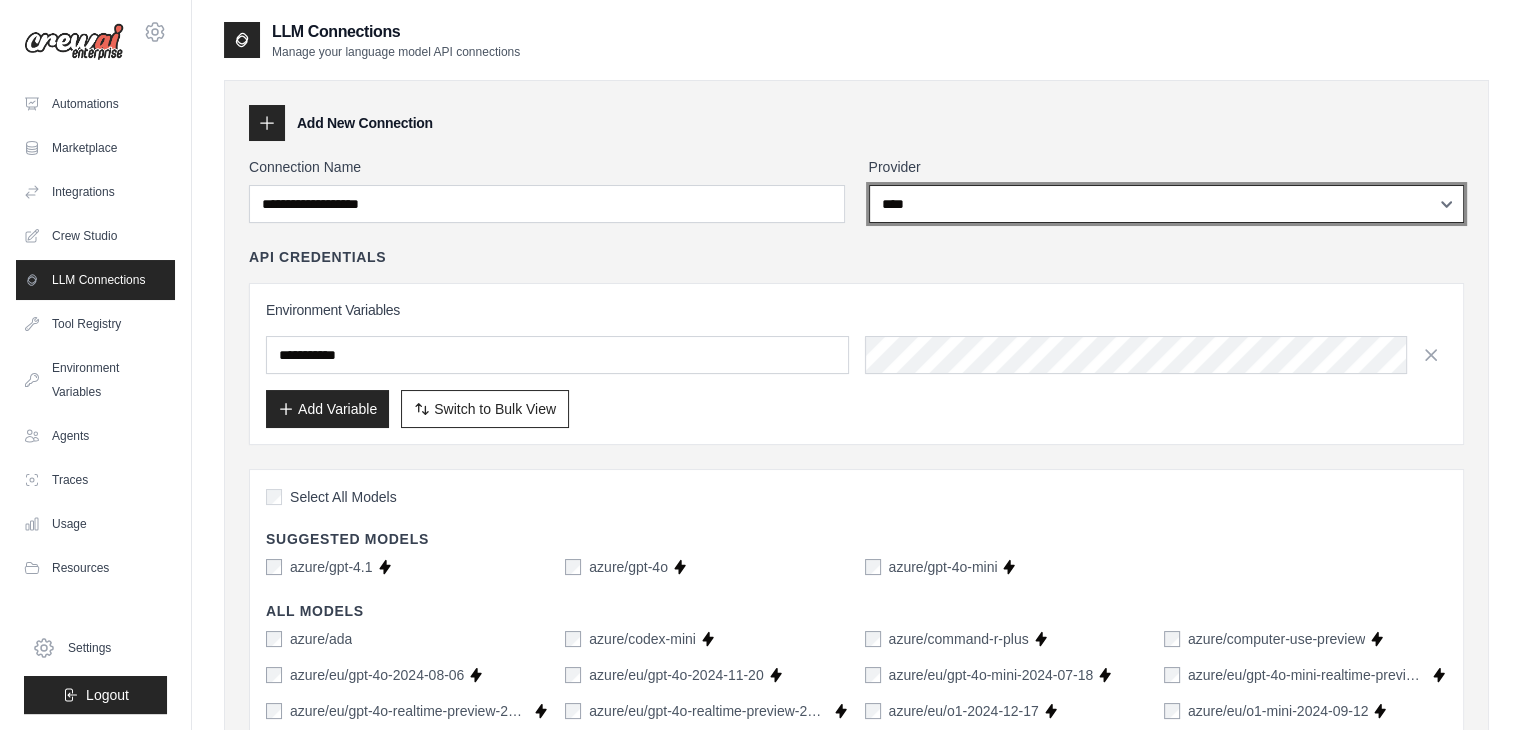 click on "**********" at bounding box center [1167, 204] 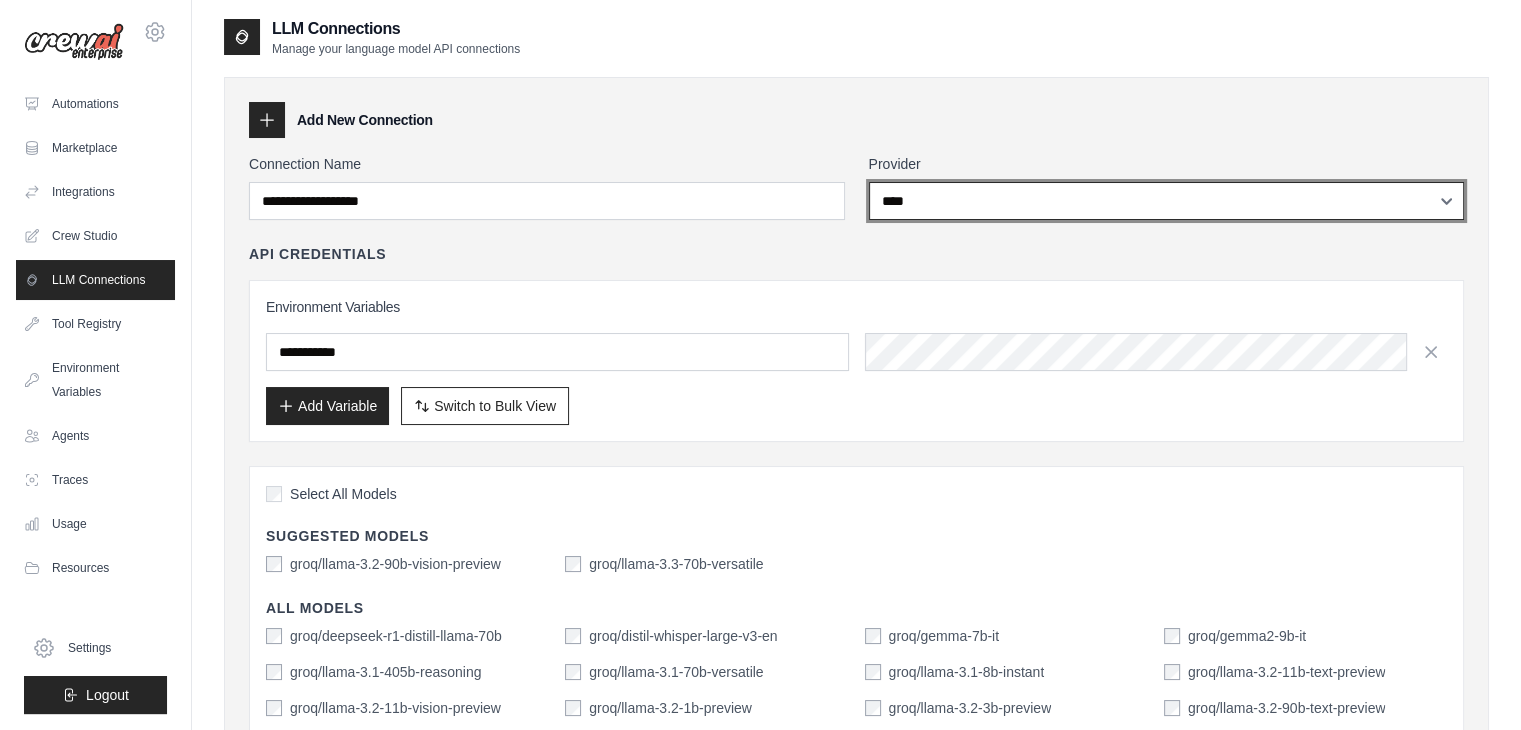 scroll, scrollTop: 0, scrollLeft: 0, axis: both 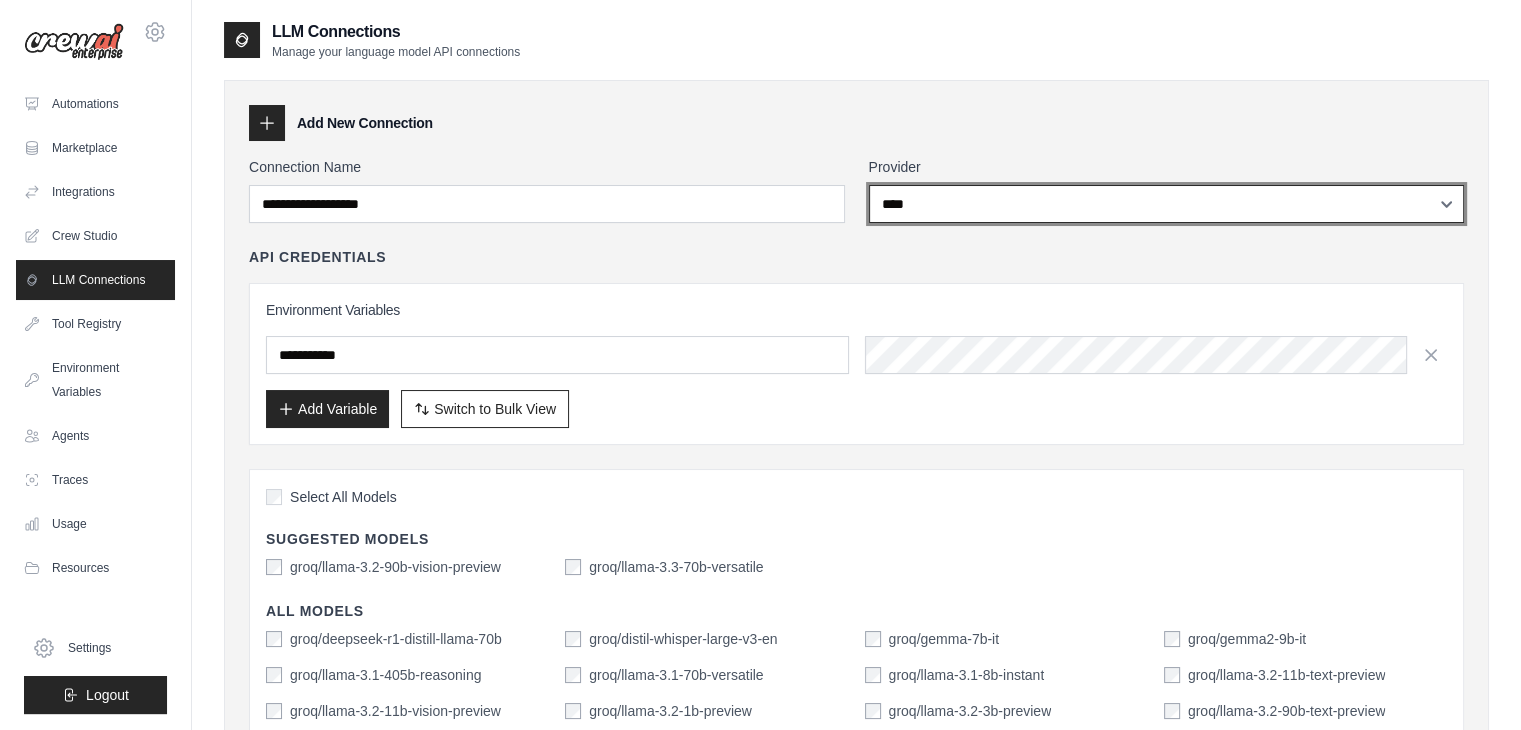 click on "**********" at bounding box center (1167, 204) 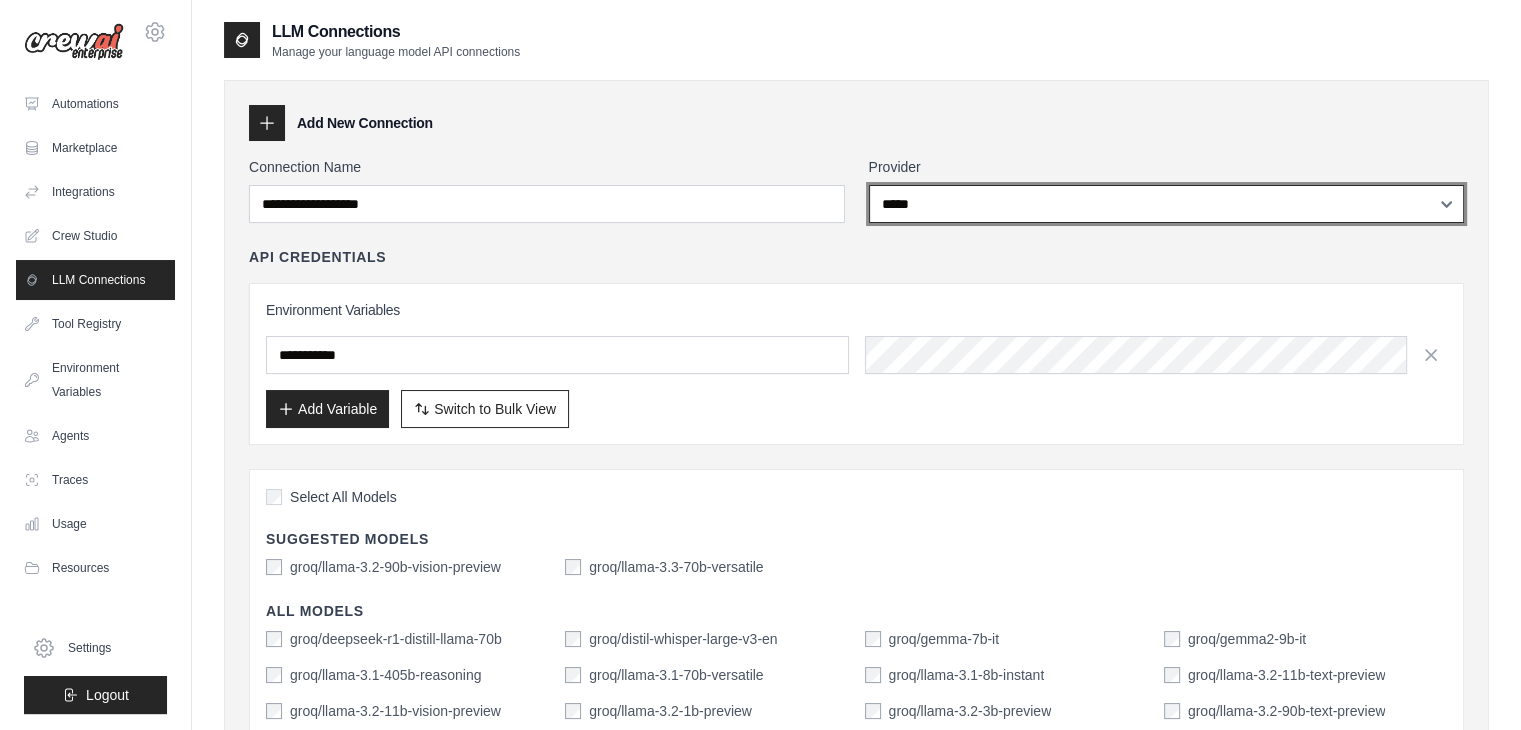 click on "**********" at bounding box center (1167, 204) 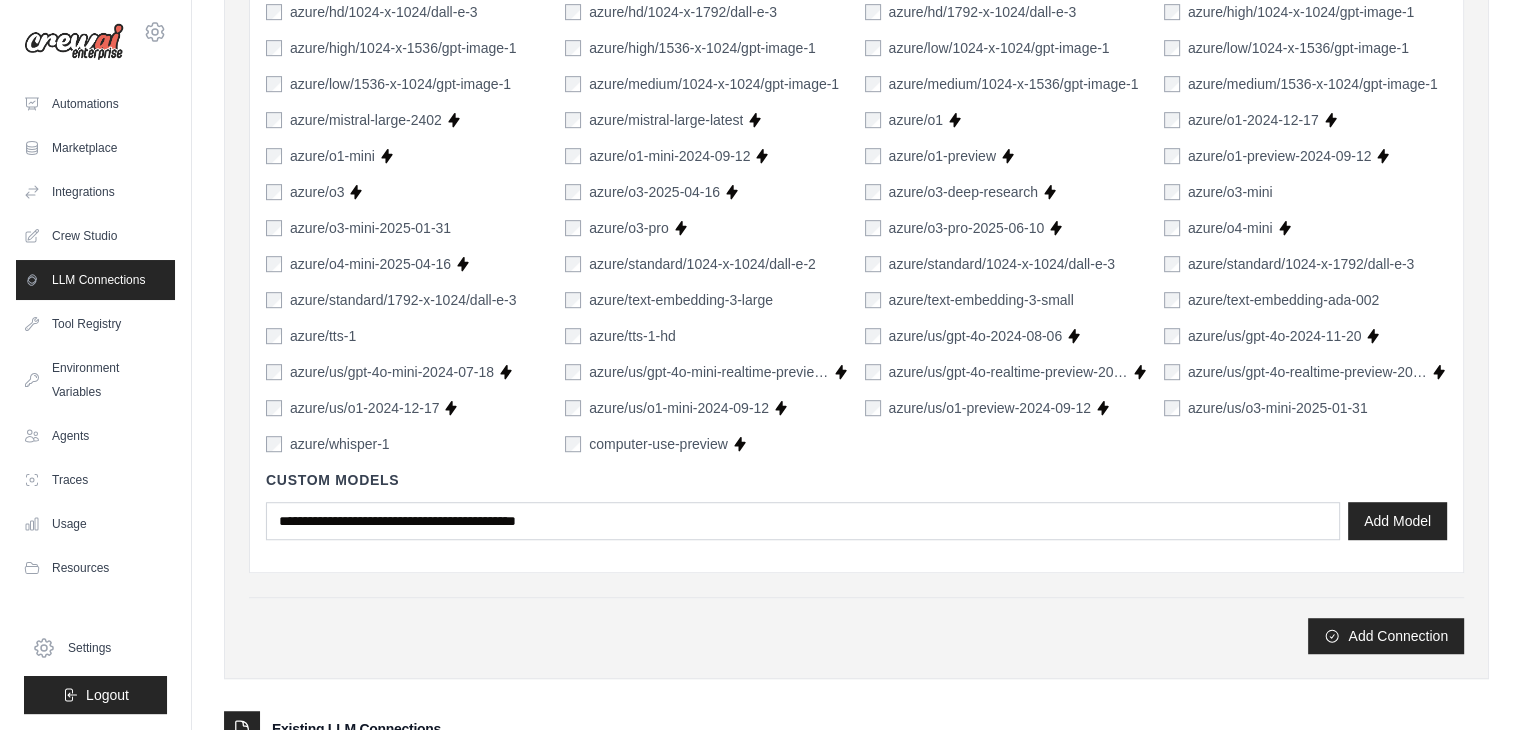 scroll, scrollTop: 1308, scrollLeft: 0, axis: vertical 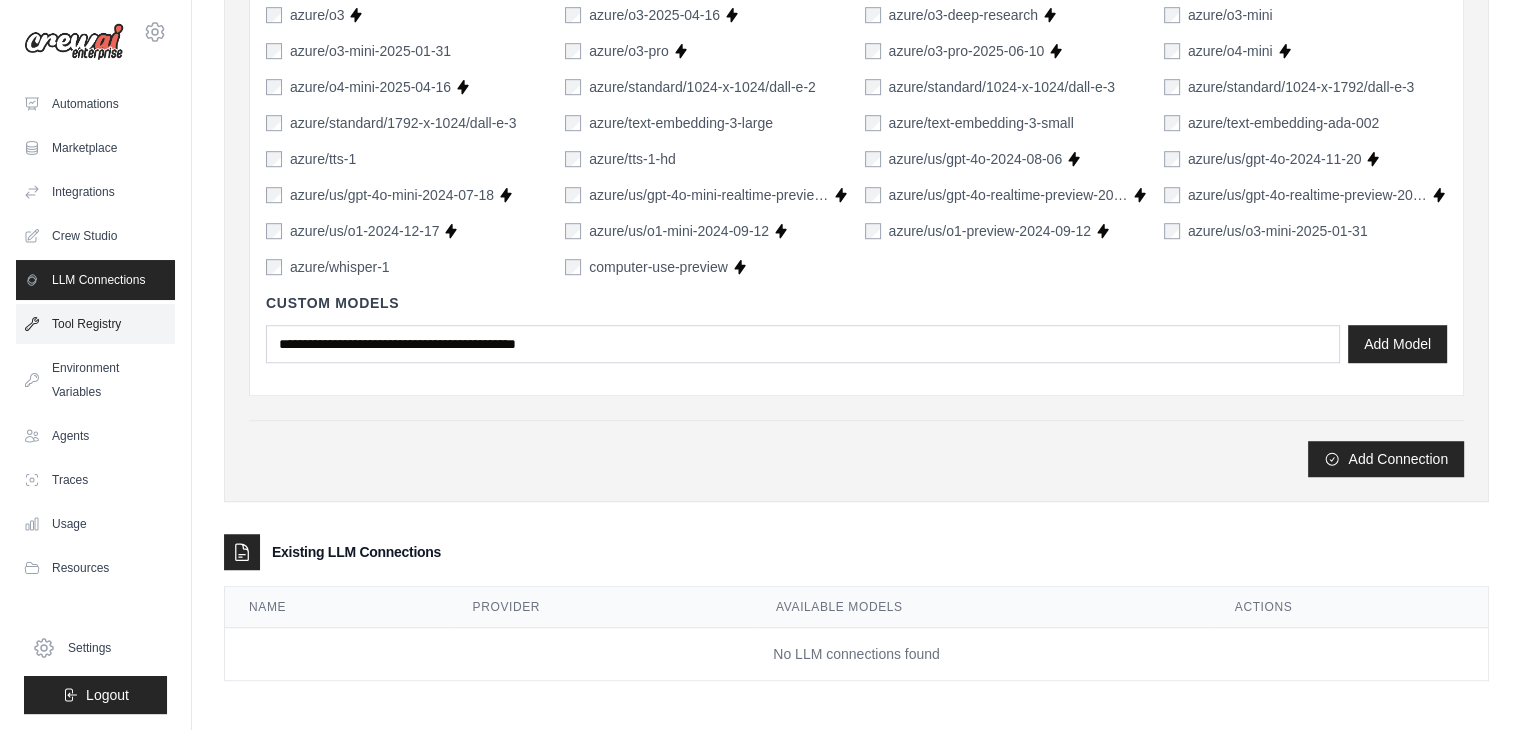 click on "Tool Registry" at bounding box center (95, 324) 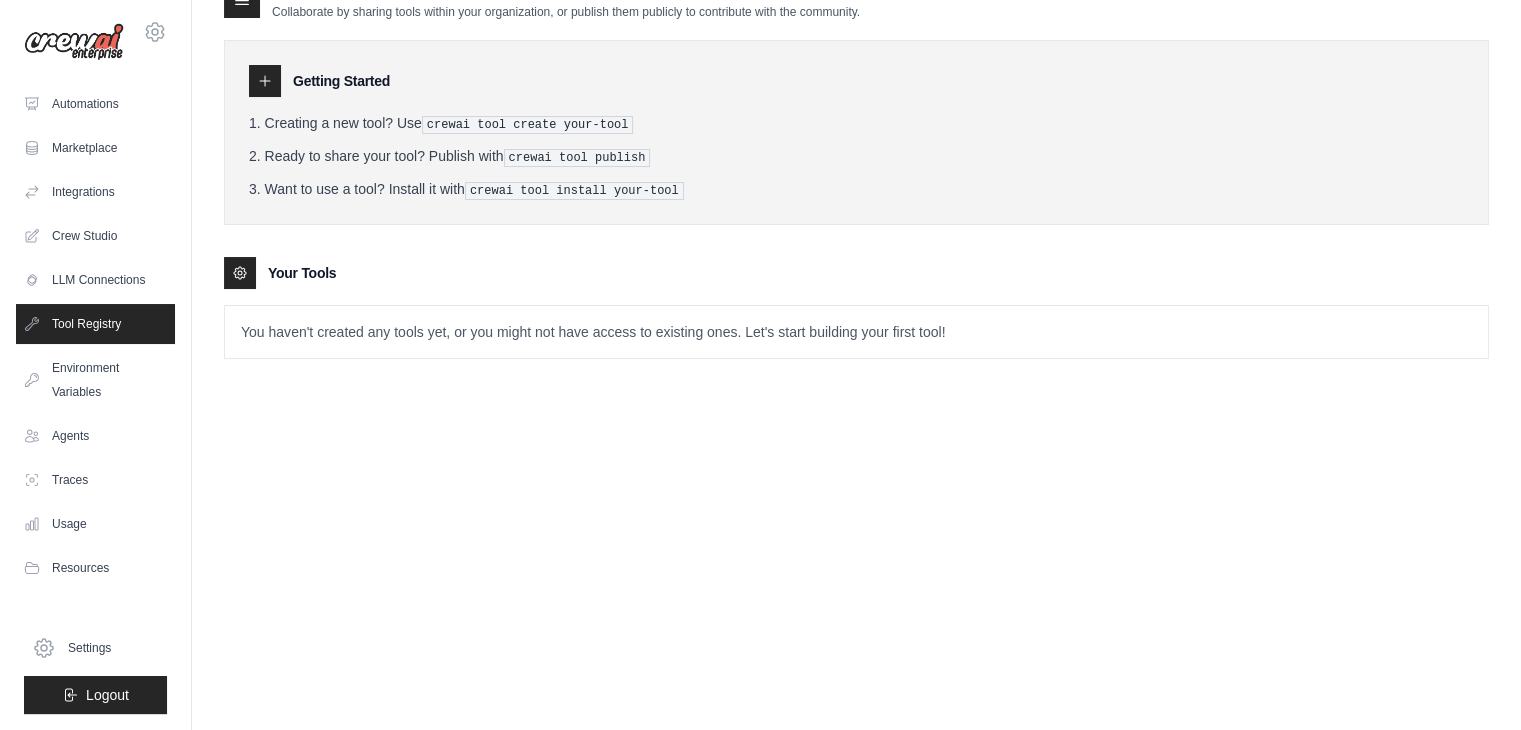 scroll, scrollTop: 0, scrollLeft: 0, axis: both 